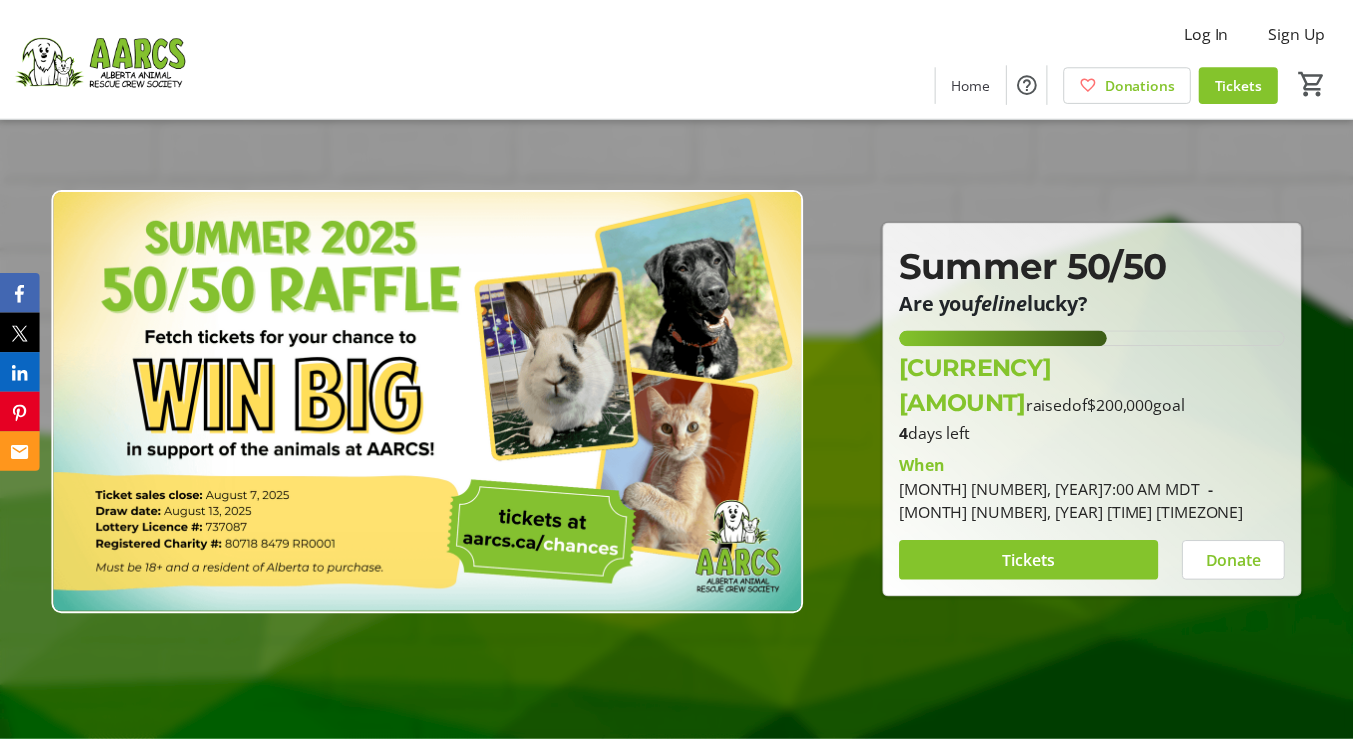 scroll, scrollTop: 0, scrollLeft: 0, axis: both 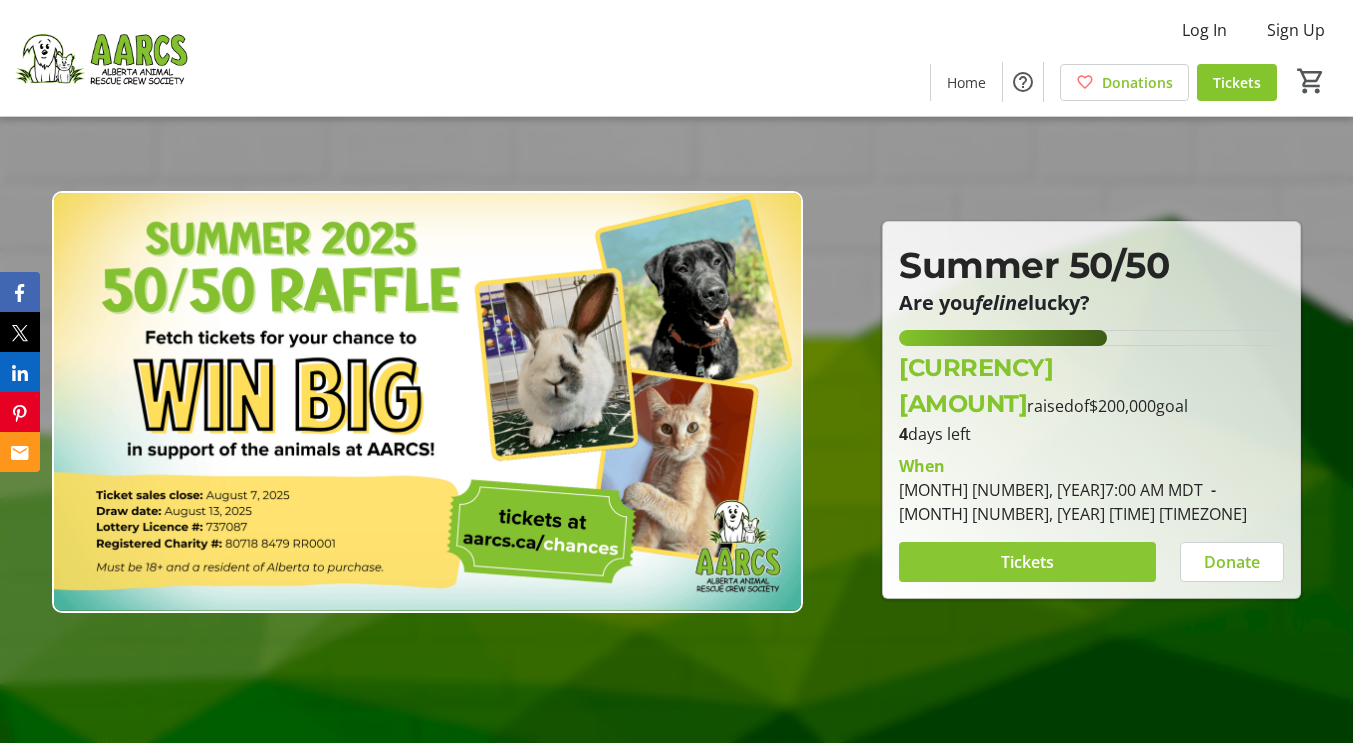click on "Tickets" at bounding box center [1027, 562] 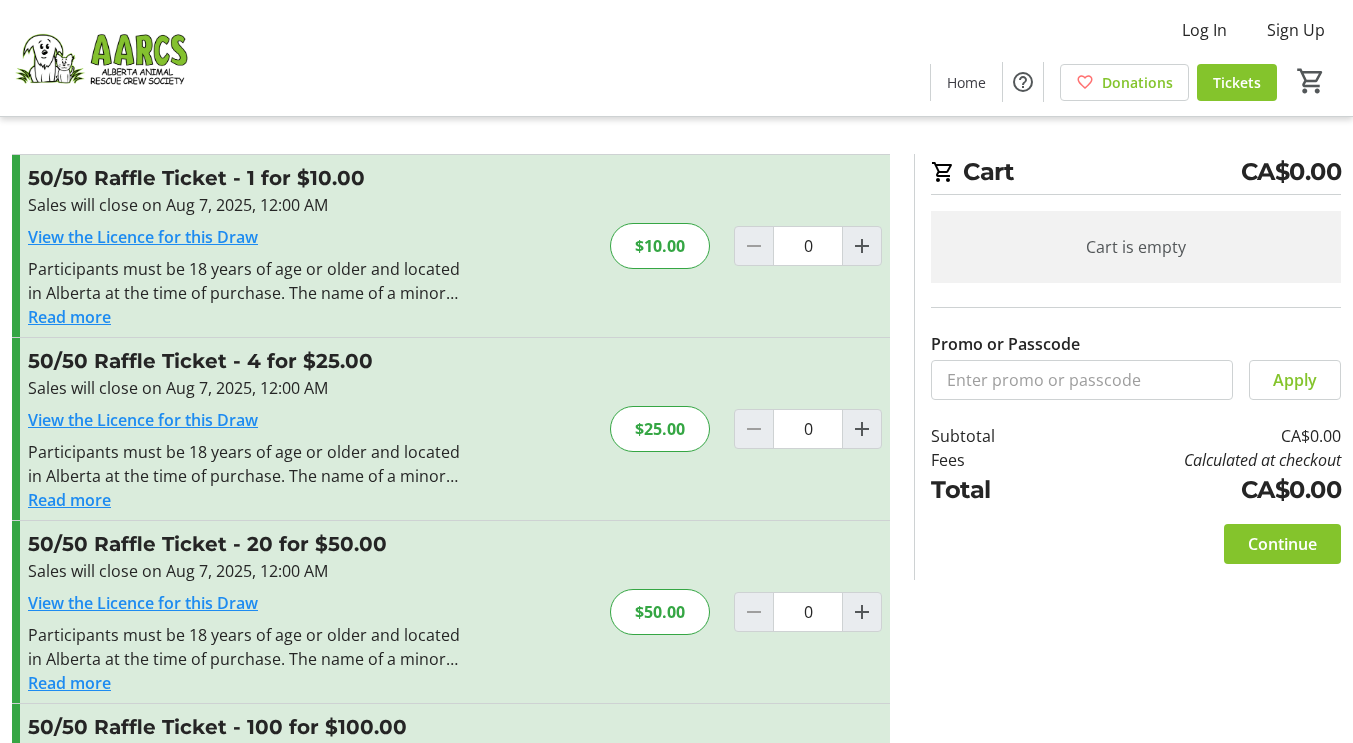 scroll, scrollTop: 178, scrollLeft: 0, axis: vertical 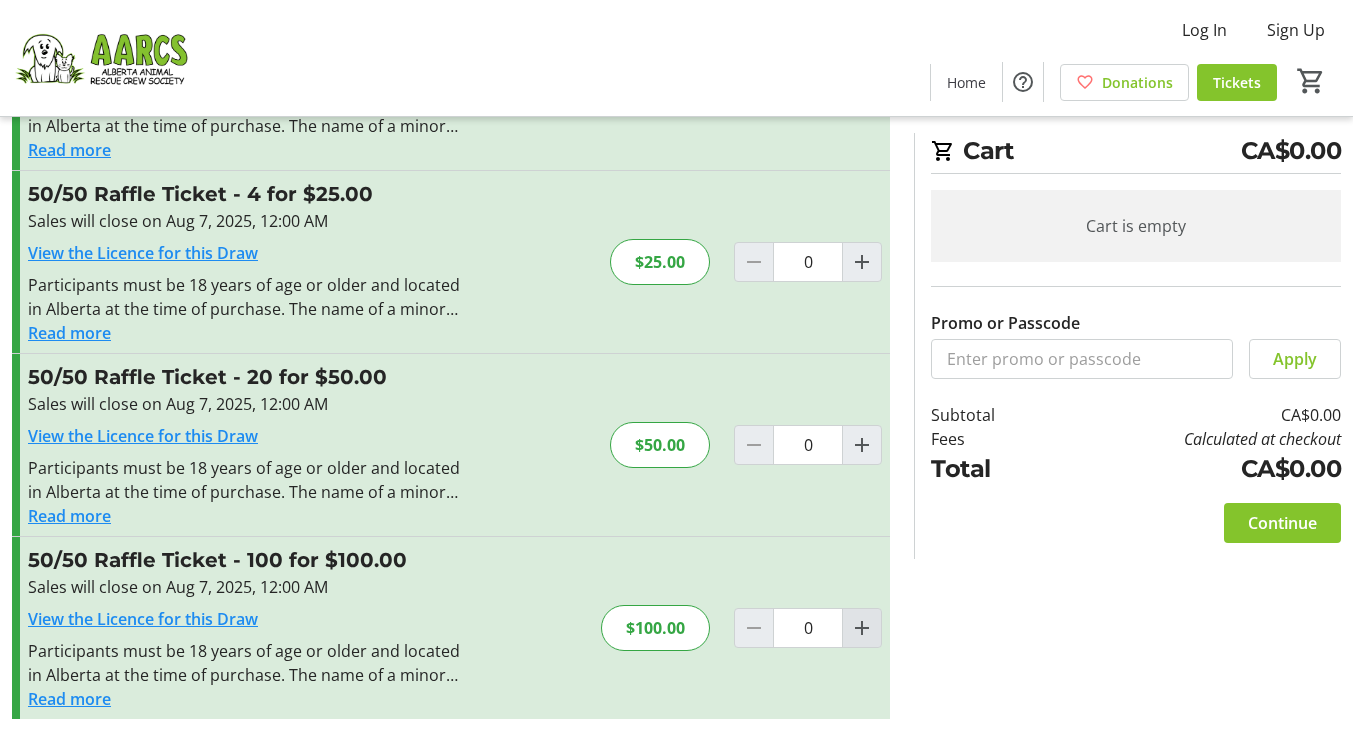 click 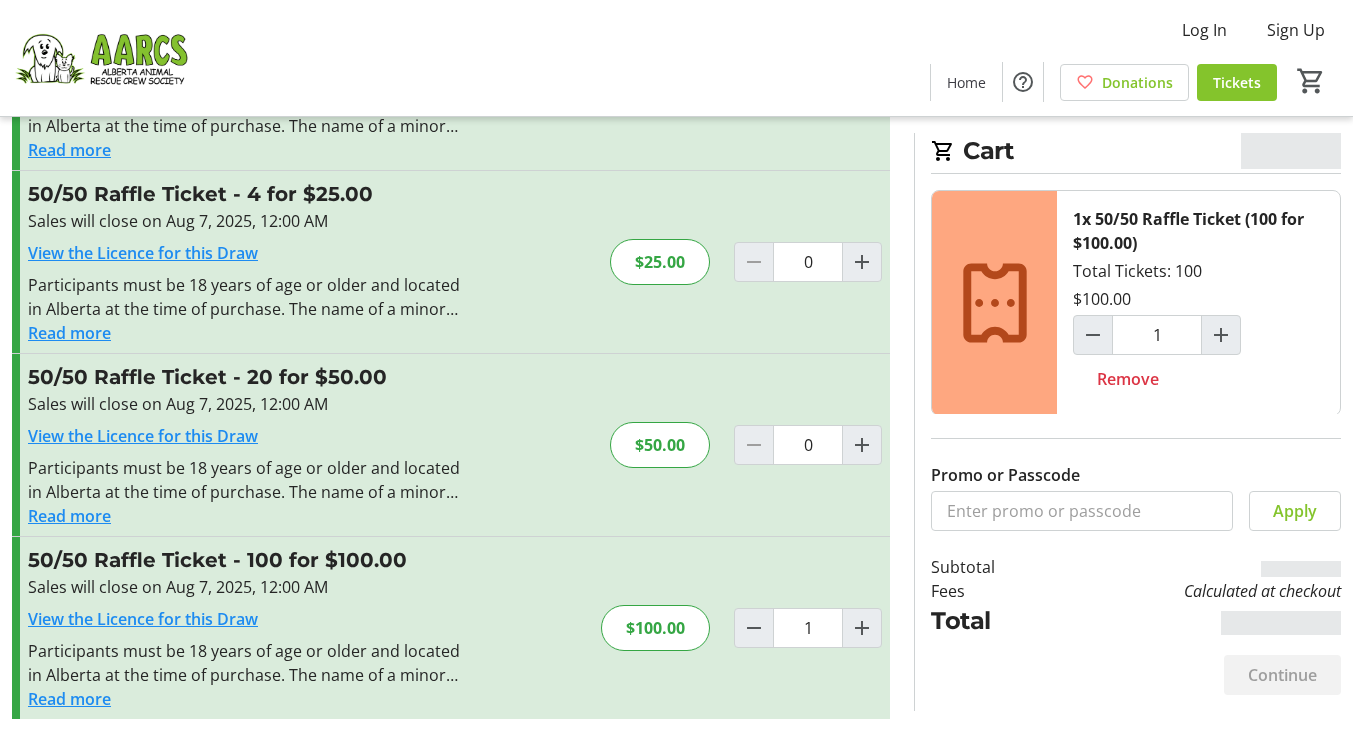 click 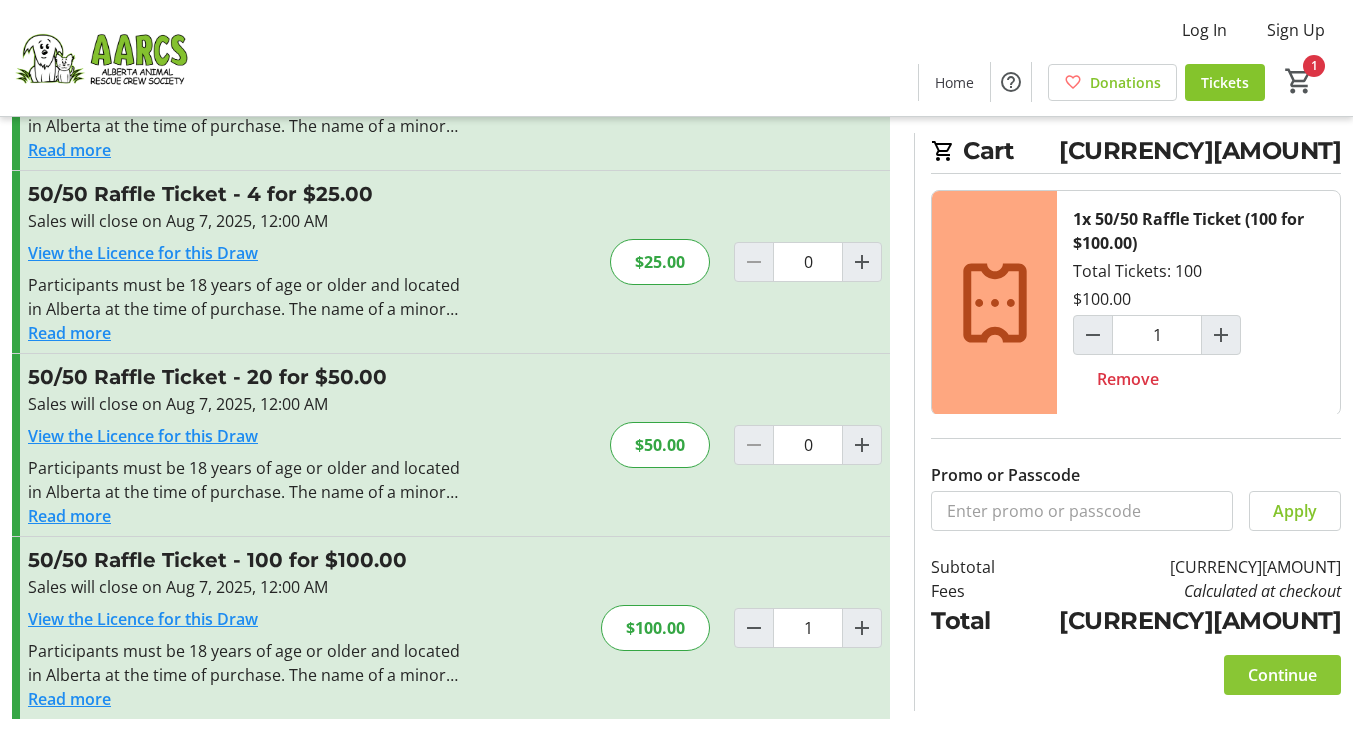 click on "Continue" 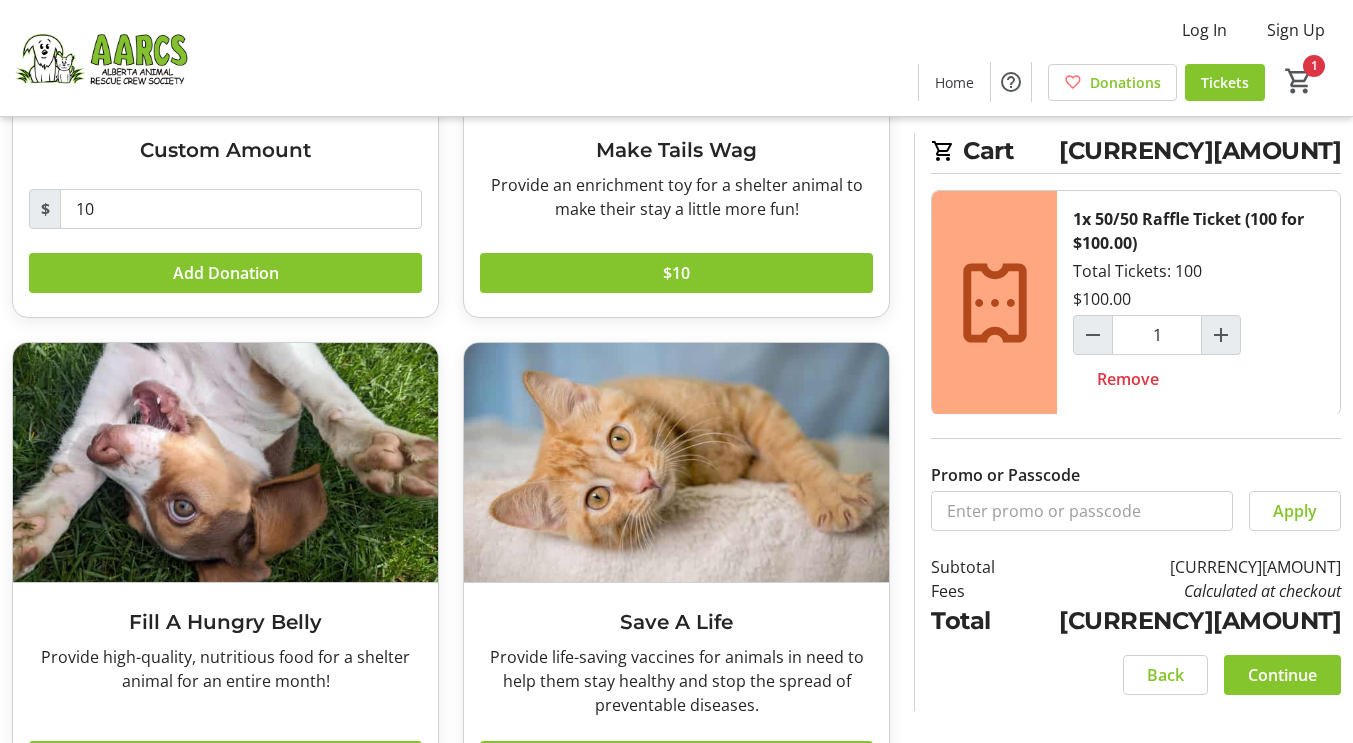 scroll, scrollTop: 442, scrollLeft: 0, axis: vertical 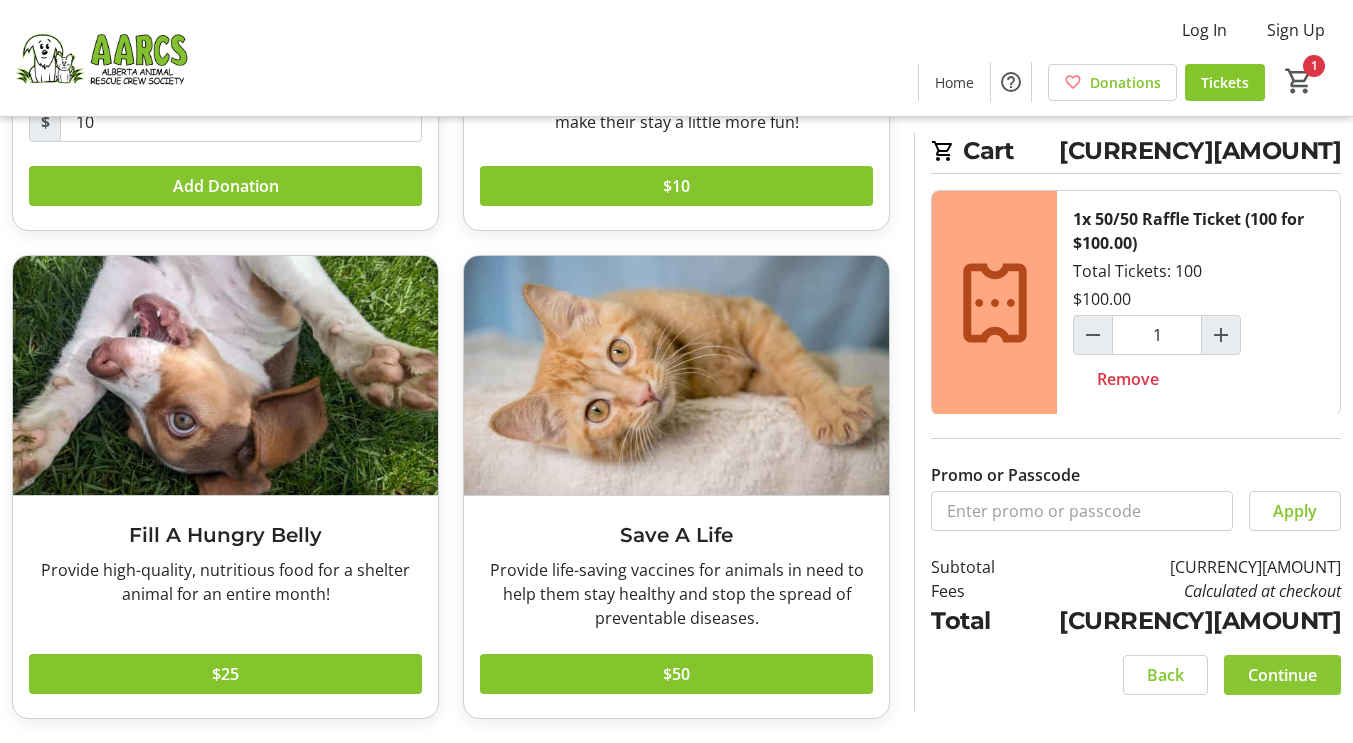 click on "Continue" 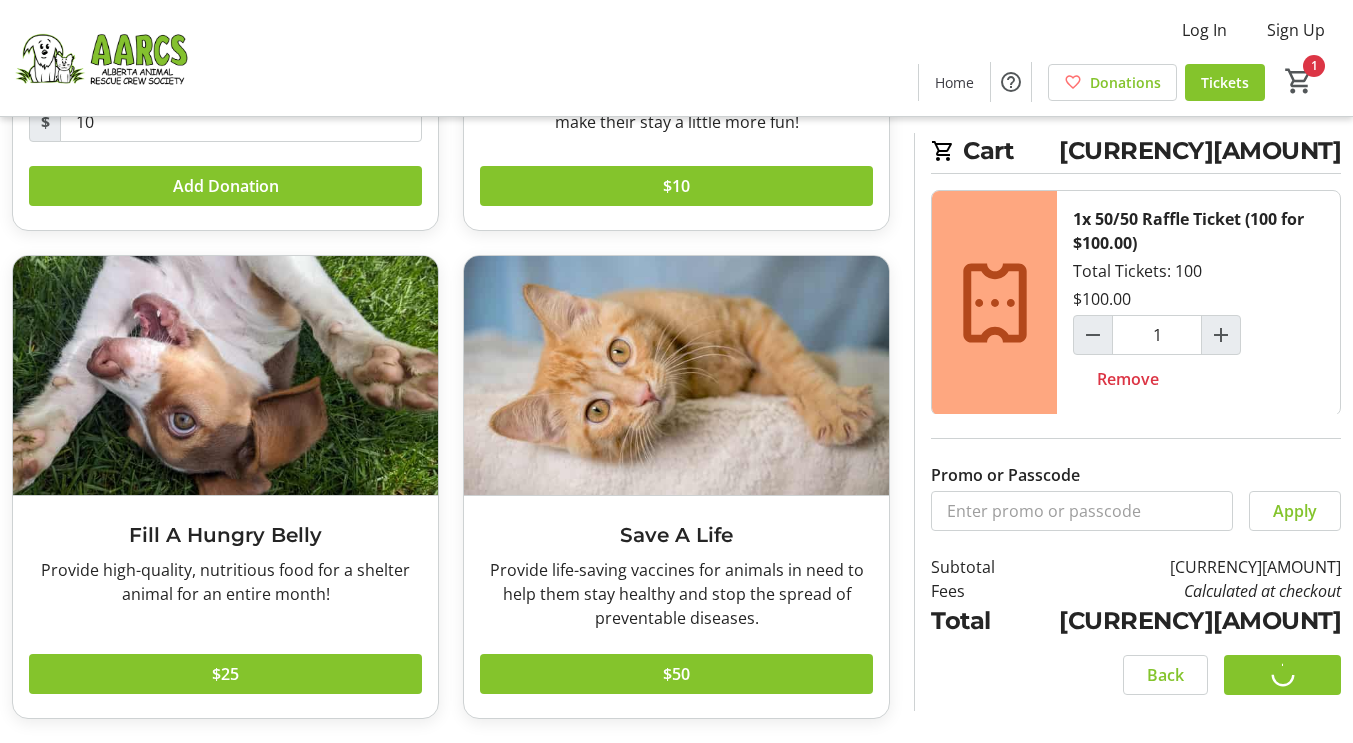 scroll, scrollTop: 0, scrollLeft: 0, axis: both 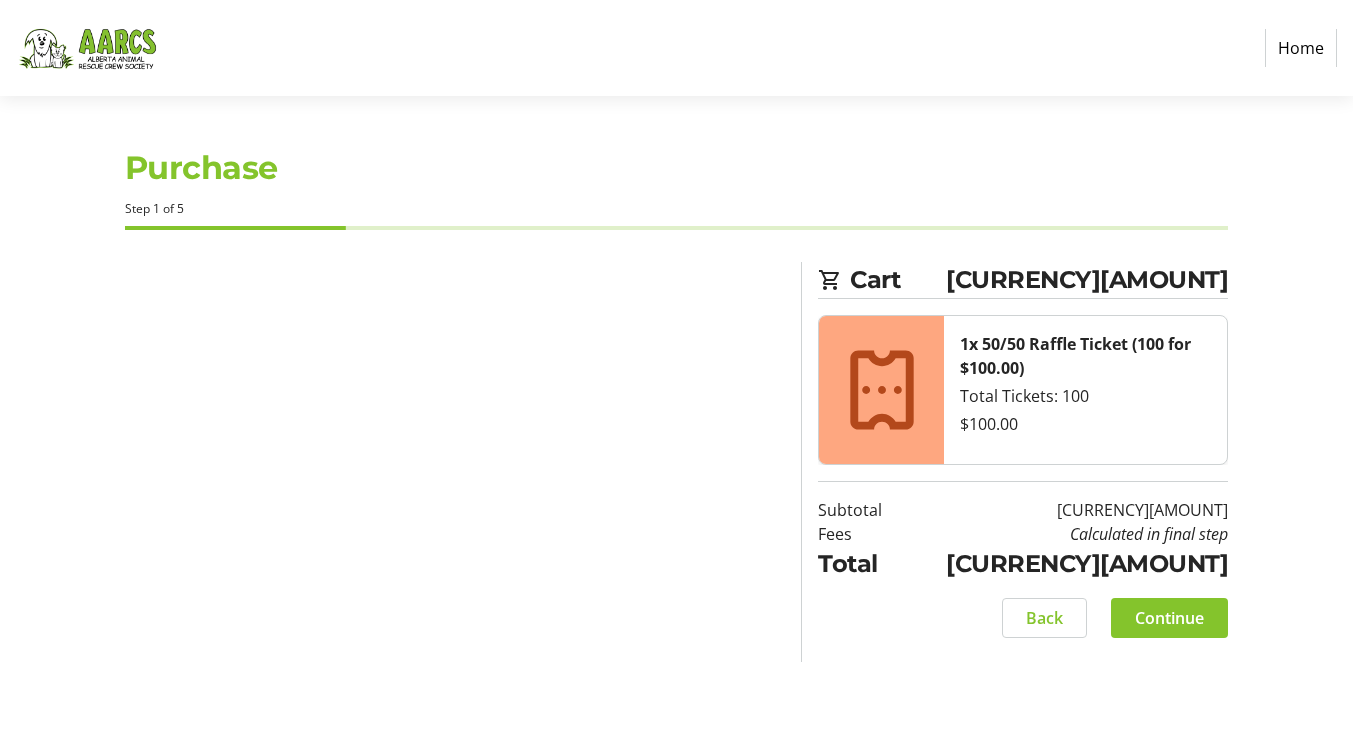 select on "CA" 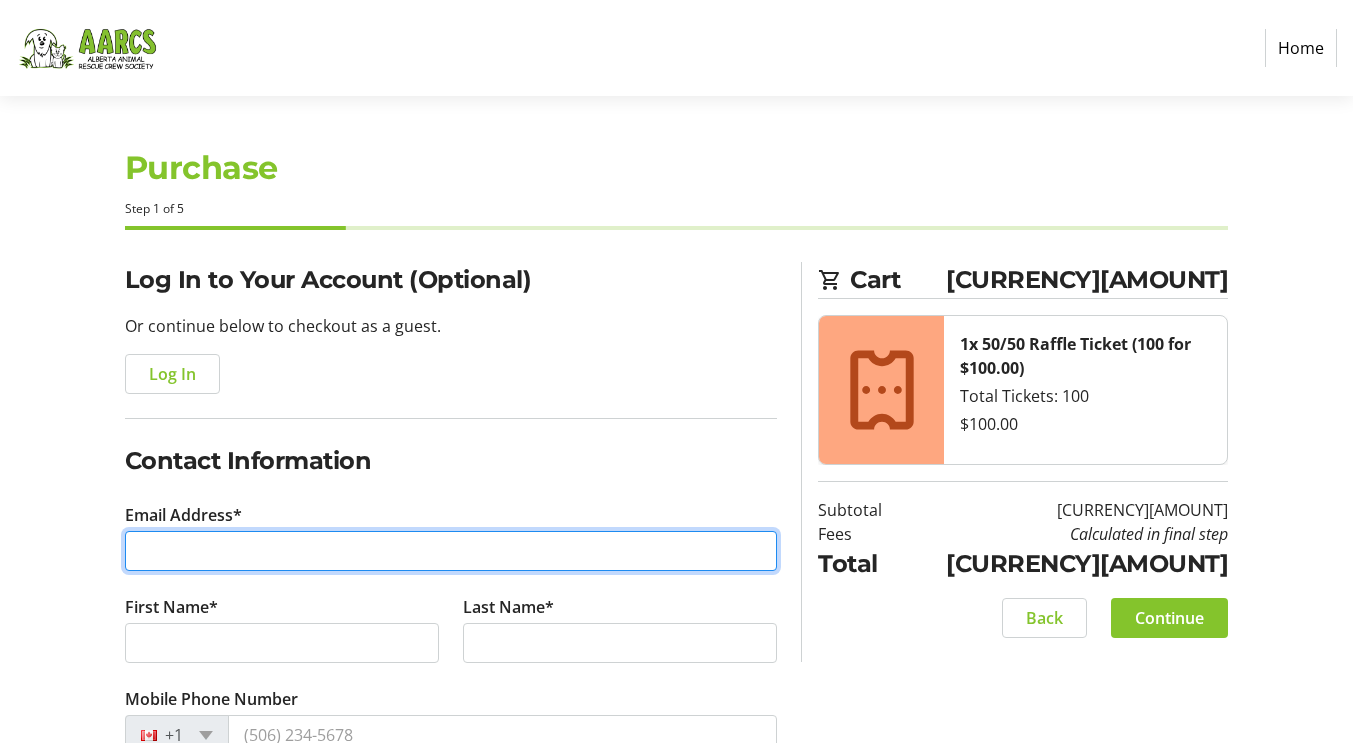 click on "Email Address*" at bounding box center (451, 551) 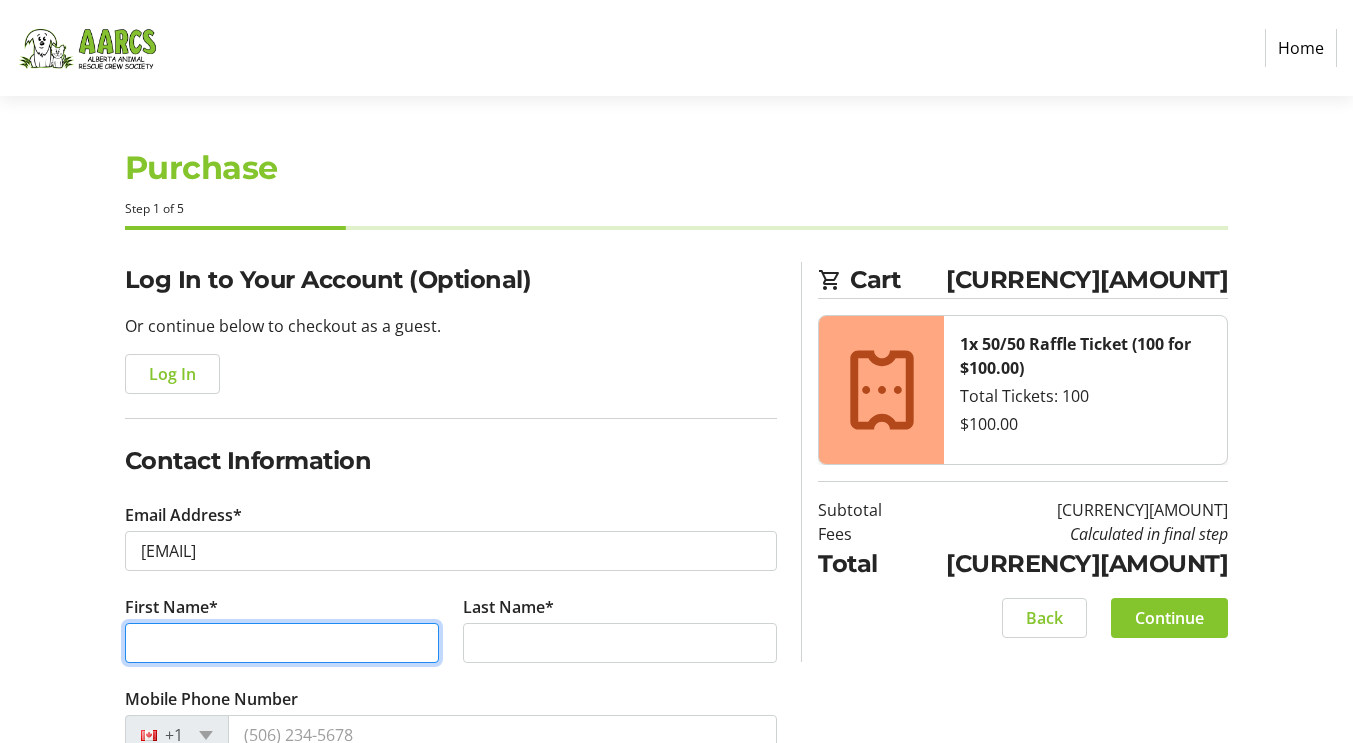 type on "[FIRST]" 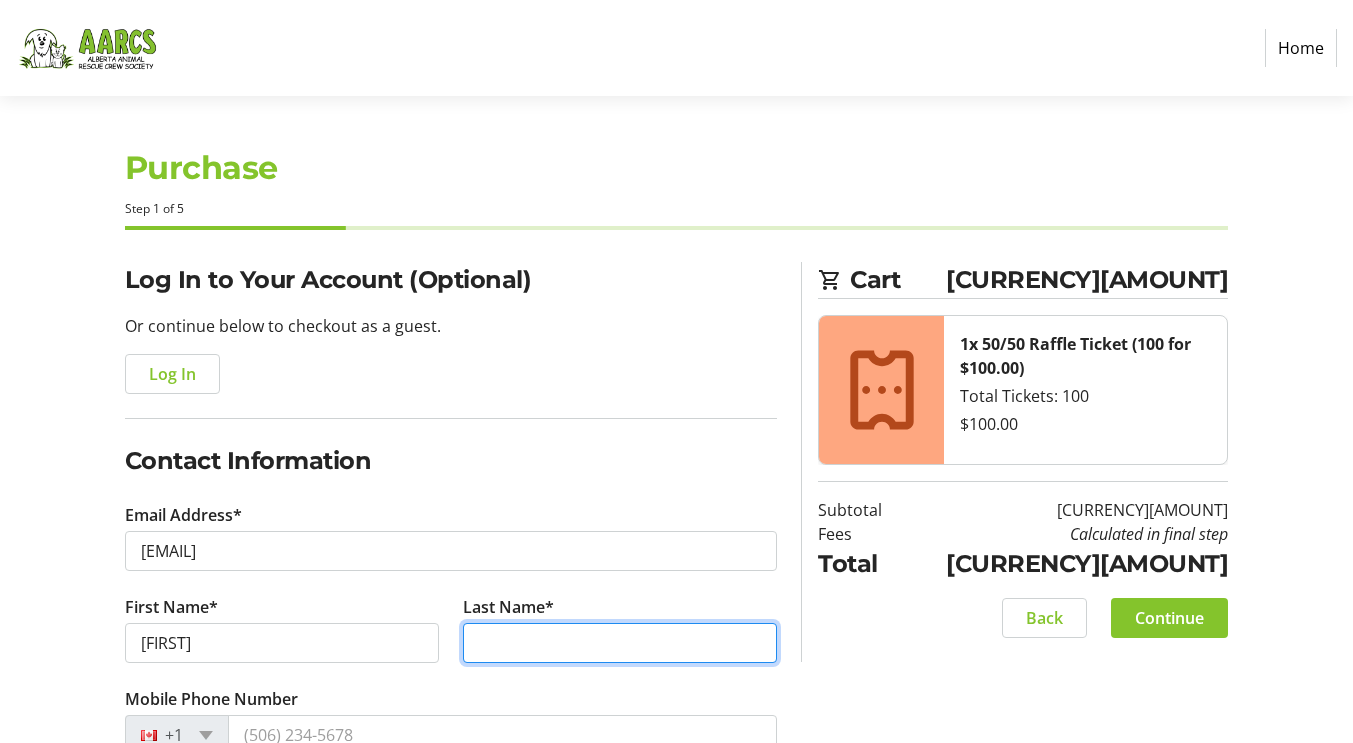 type on "Peressini" 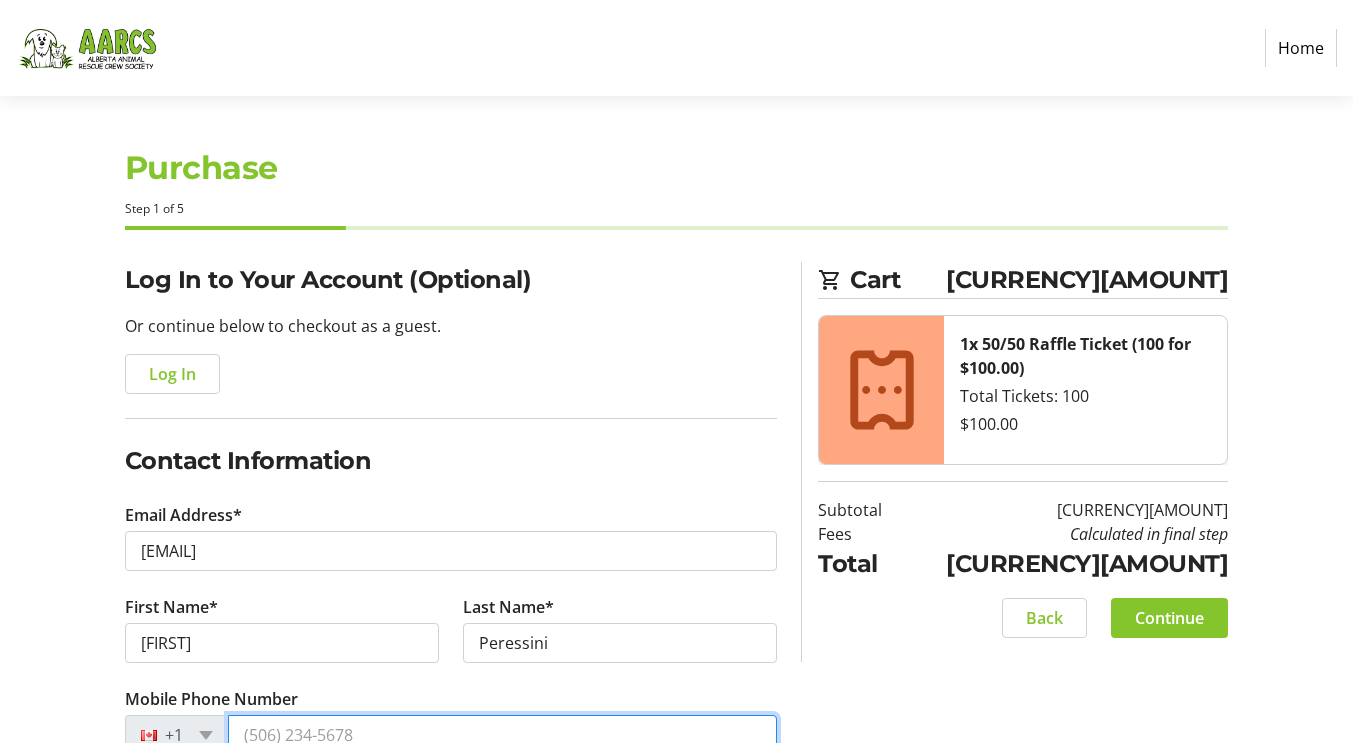 type on "([AREACODE]) [PHONE]" 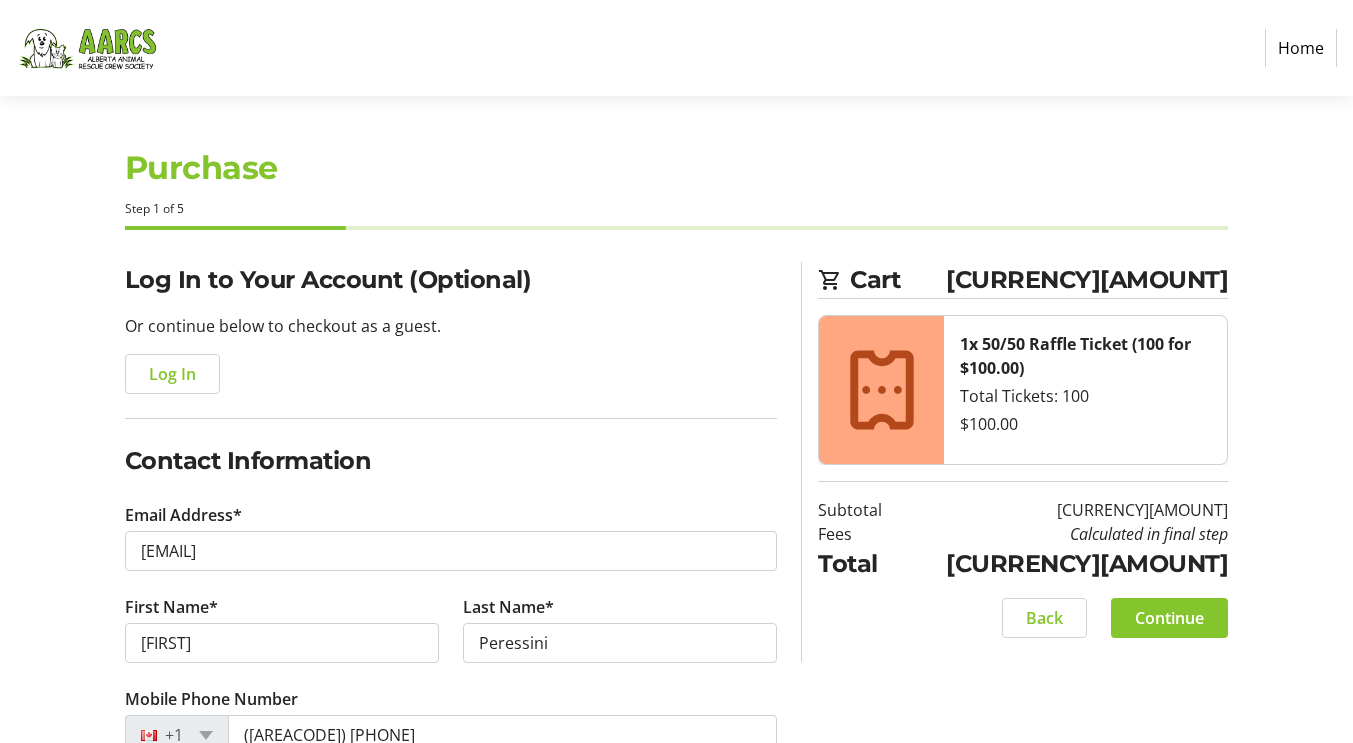 type on "[NUMBER] [STREET]" 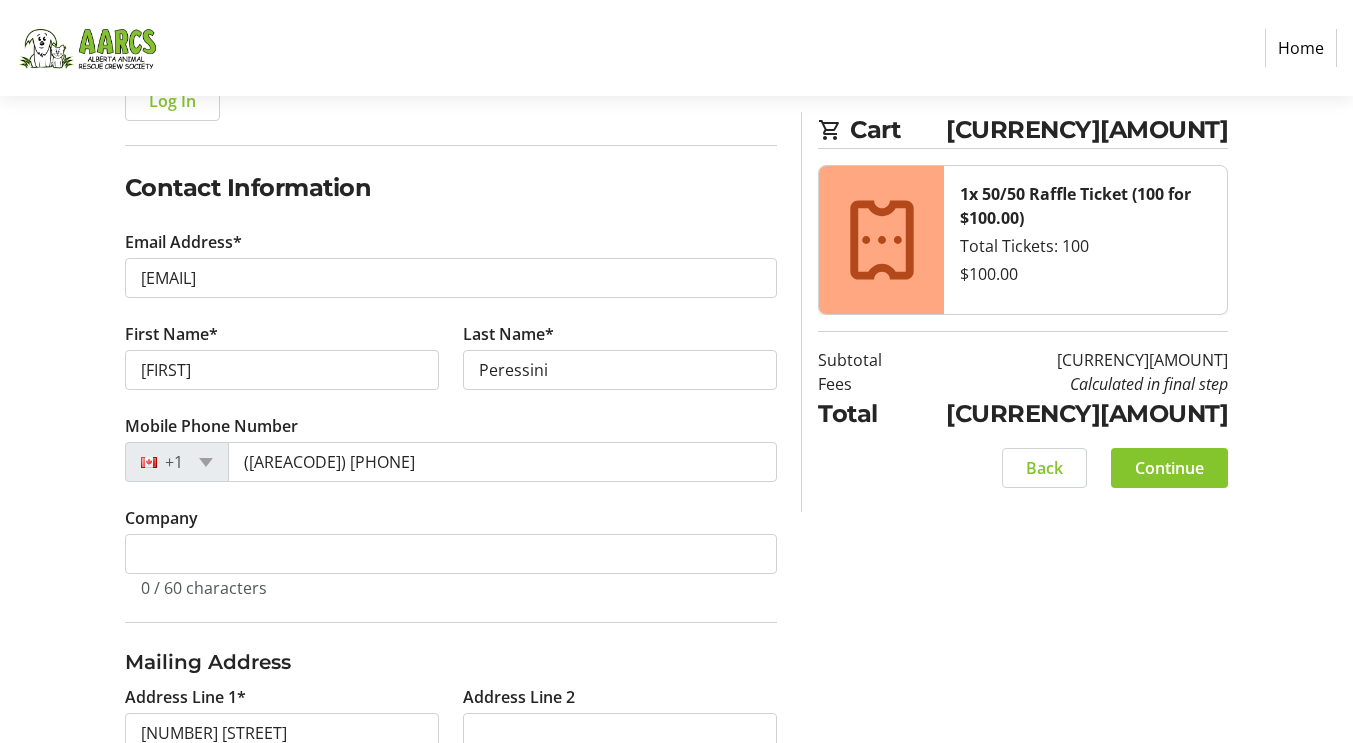 scroll, scrollTop: 640, scrollLeft: 0, axis: vertical 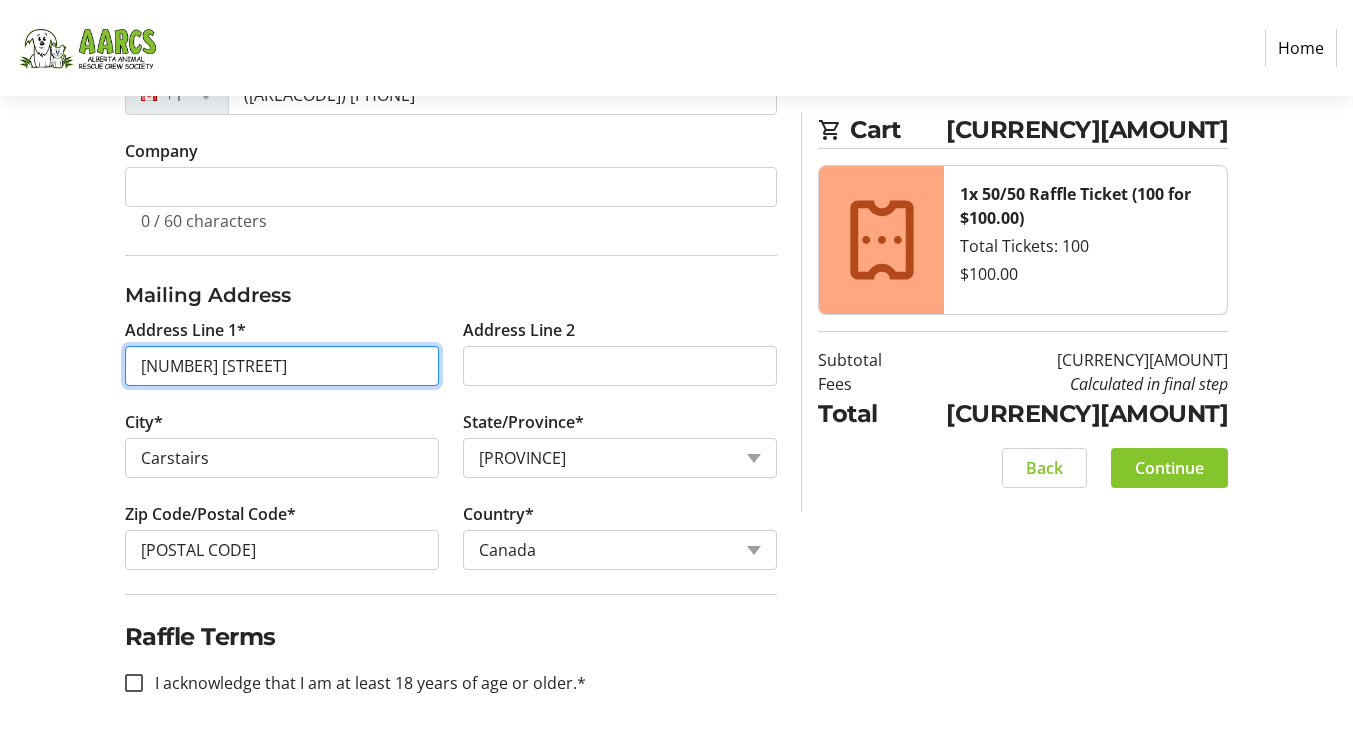 drag, startPoint x: 361, startPoint y: 372, endPoint x: 65, endPoint y: 369, distance: 296.0152 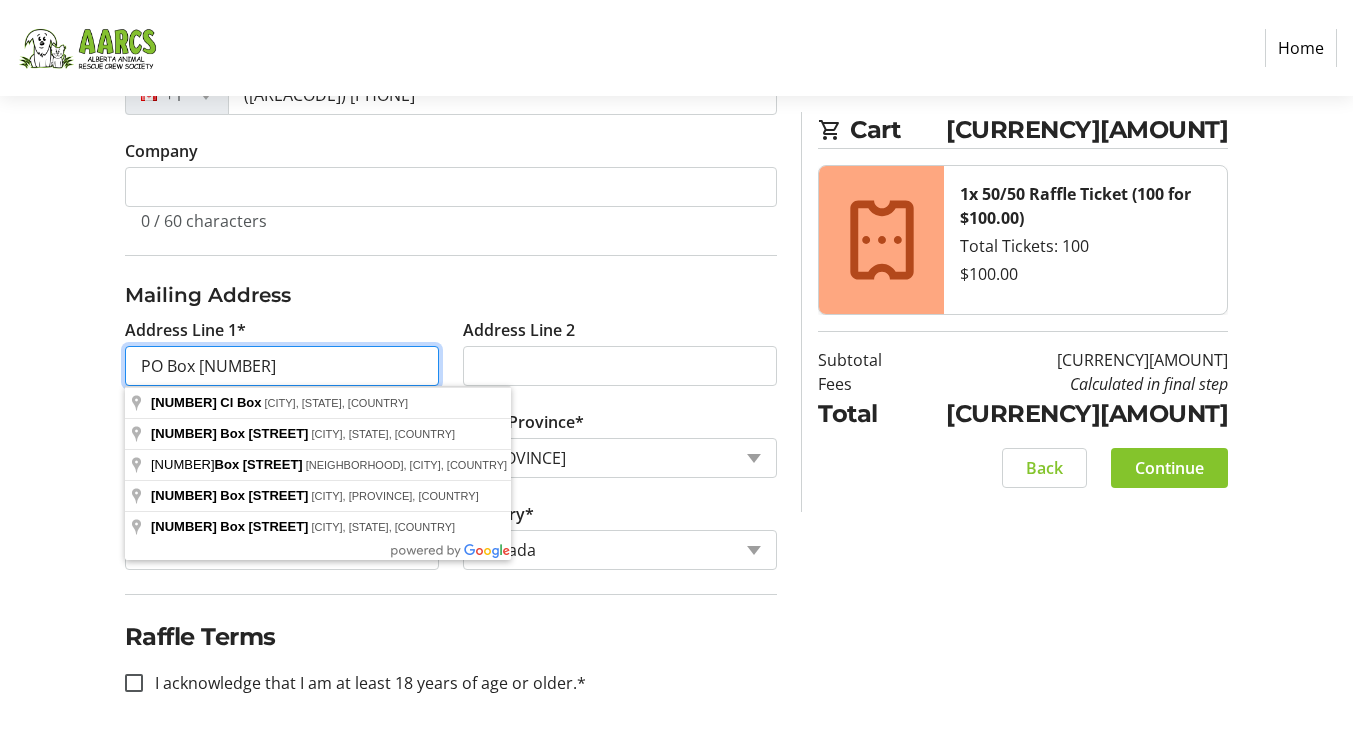 type on "PO Box [NUMBER]" 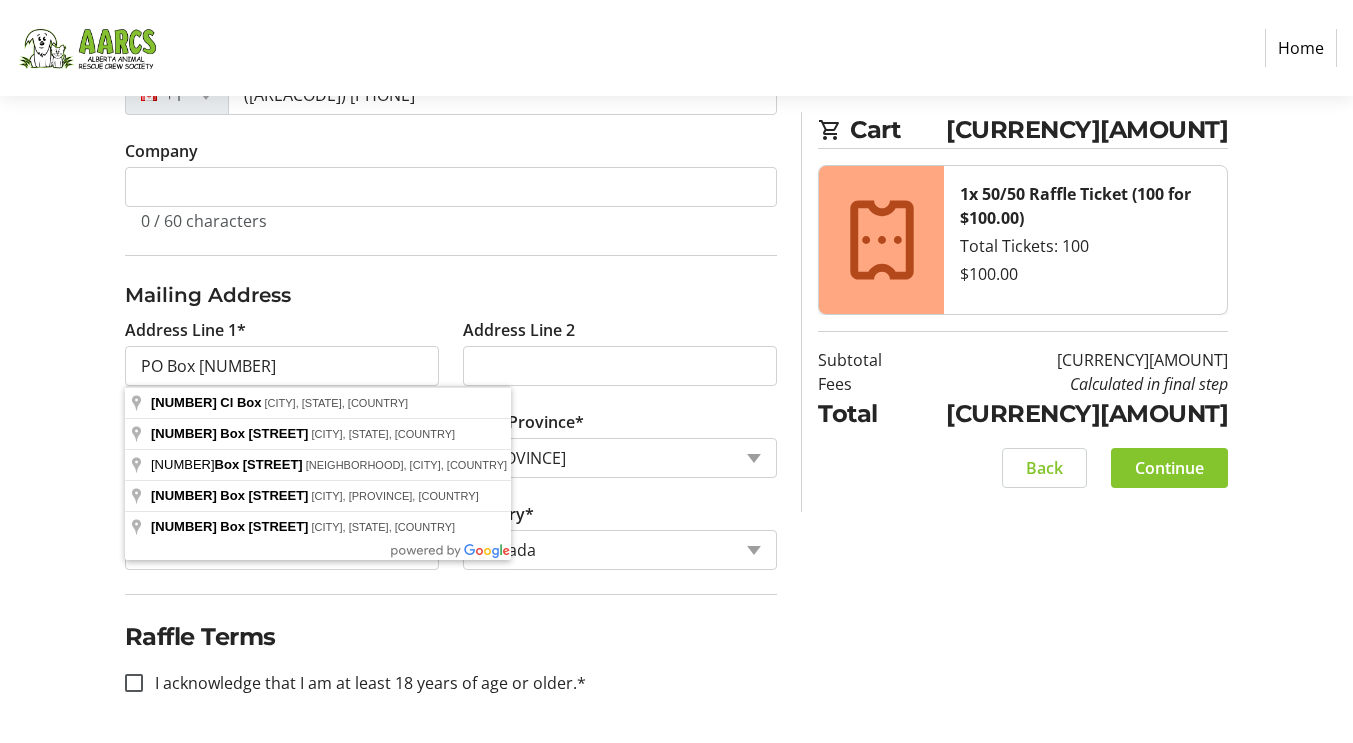 click on "Raffle Terms" 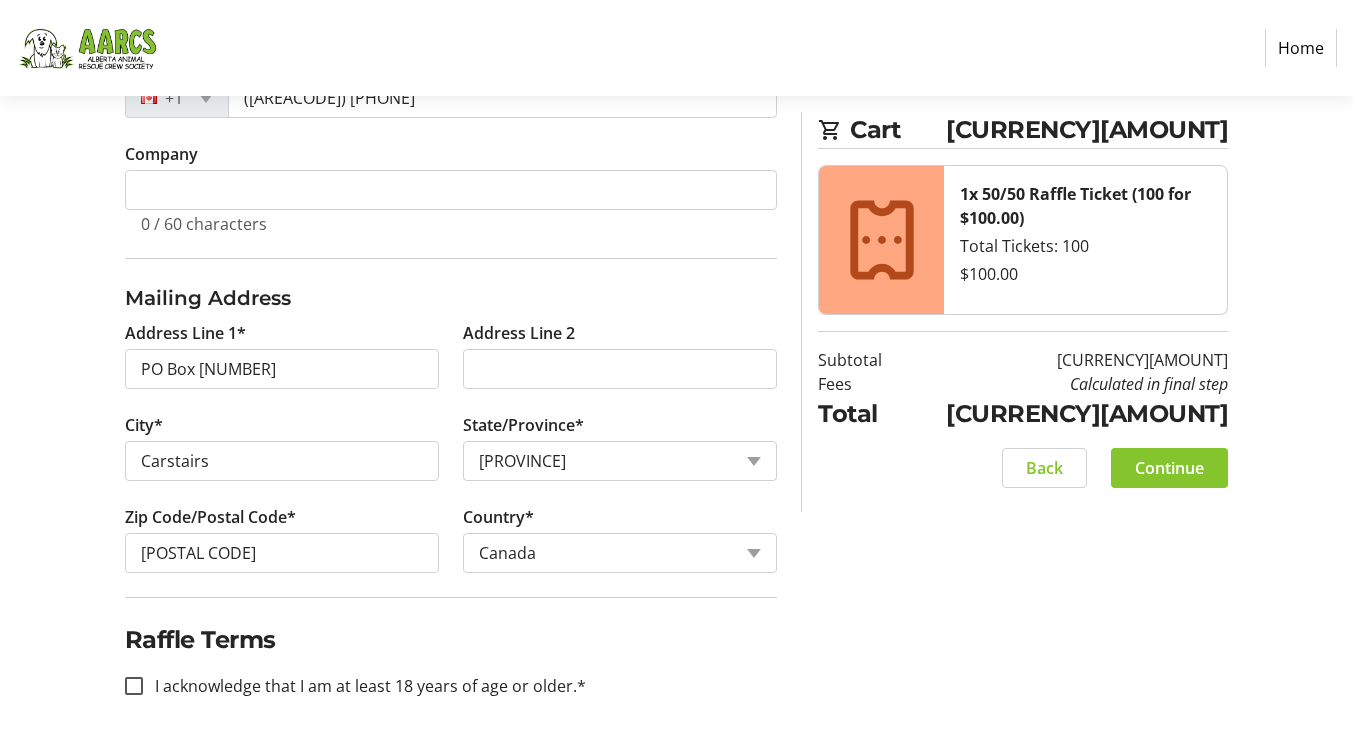 scroll, scrollTop: 640, scrollLeft: 0, axis: vertical 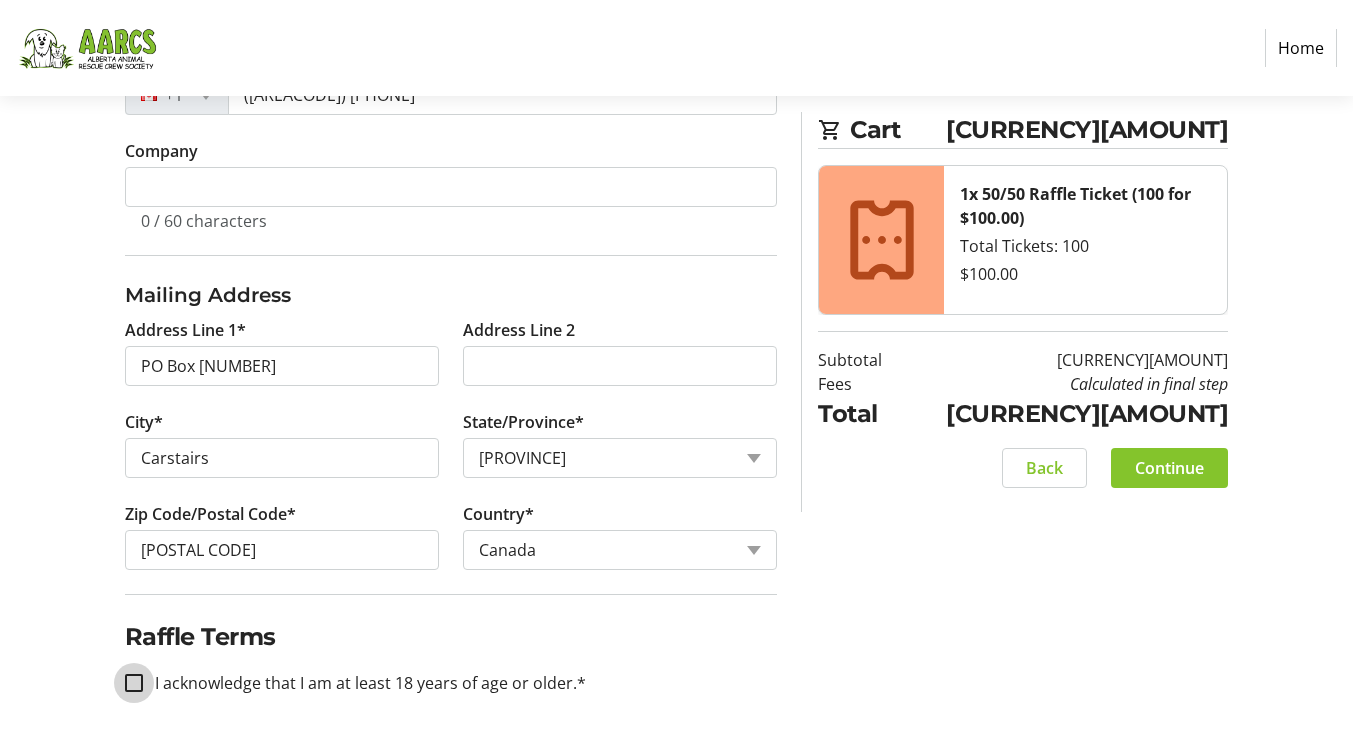 click on "I acknowledge that I am at least 18 years of age or older.*" at bounding box center (134, 683) 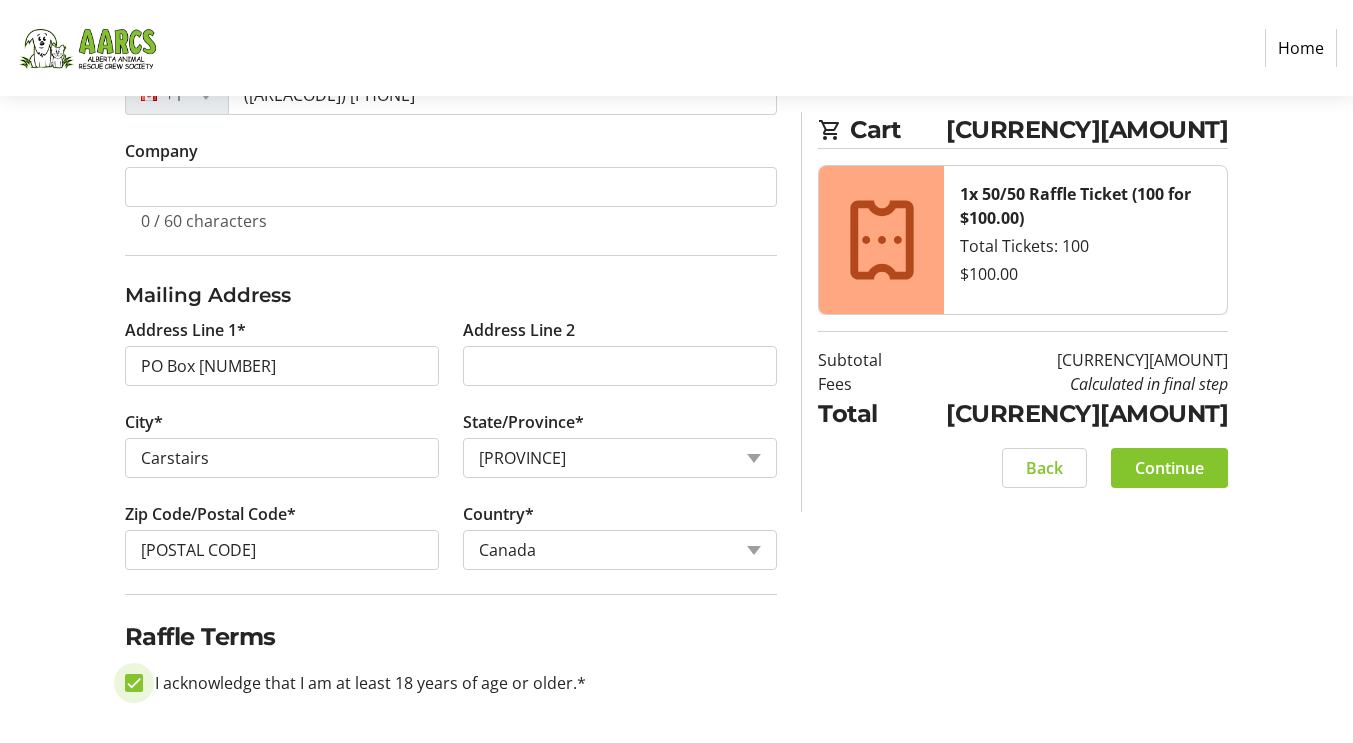 checkbox on "true" 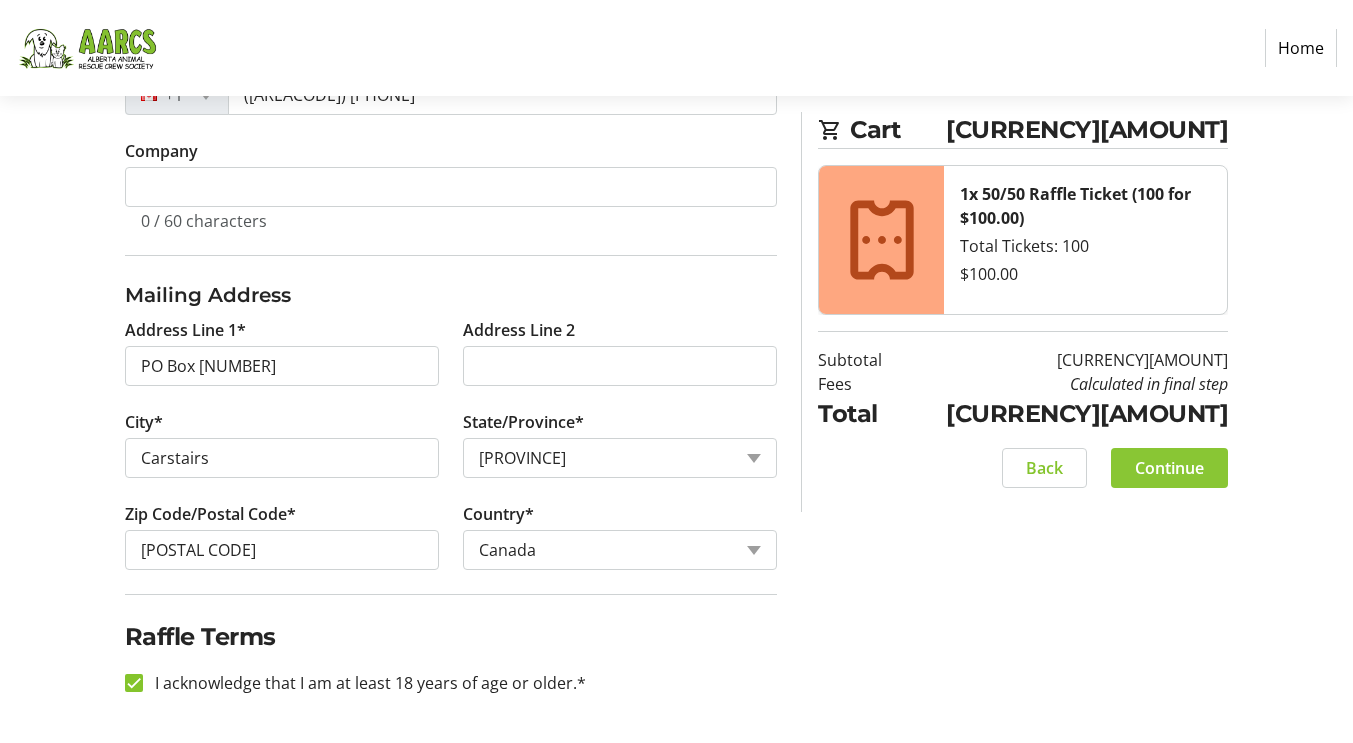 click on "Continue" 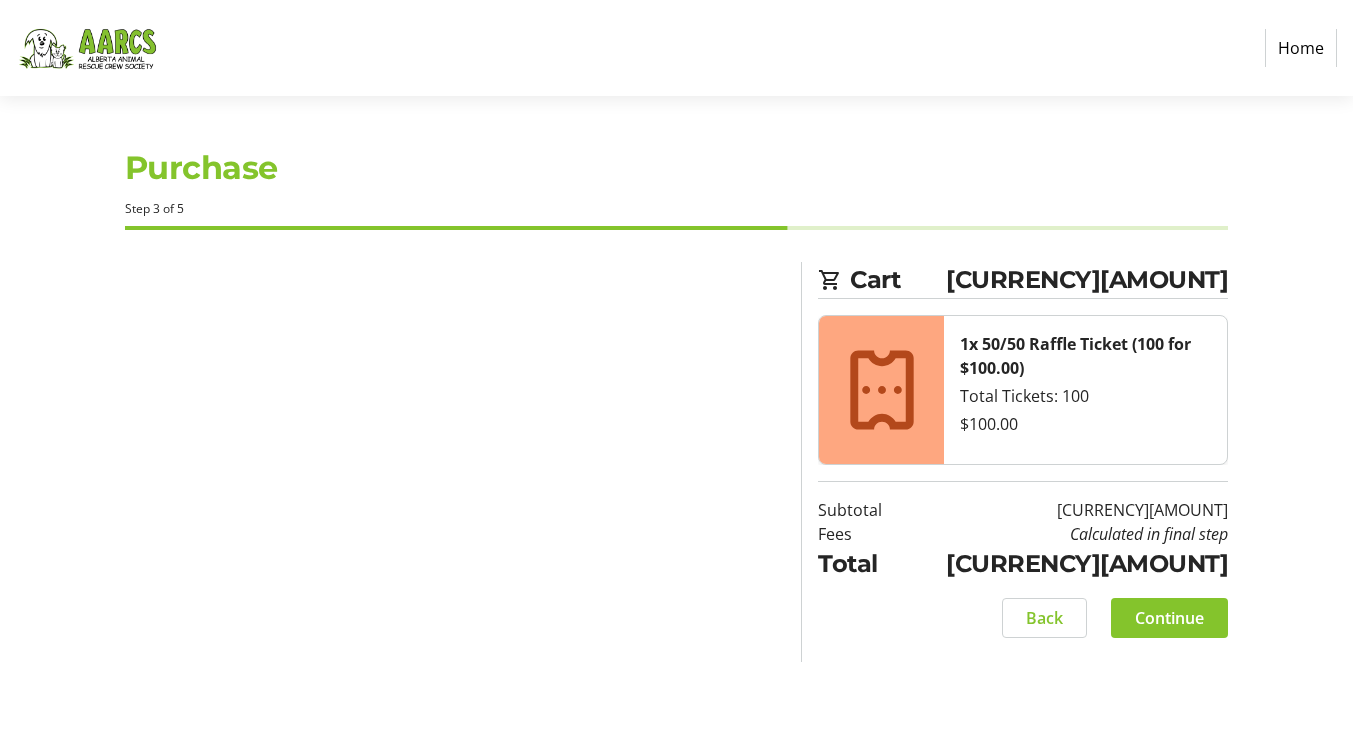 scroll, scrollTop: 0, scrollLeft: 0, axis: both 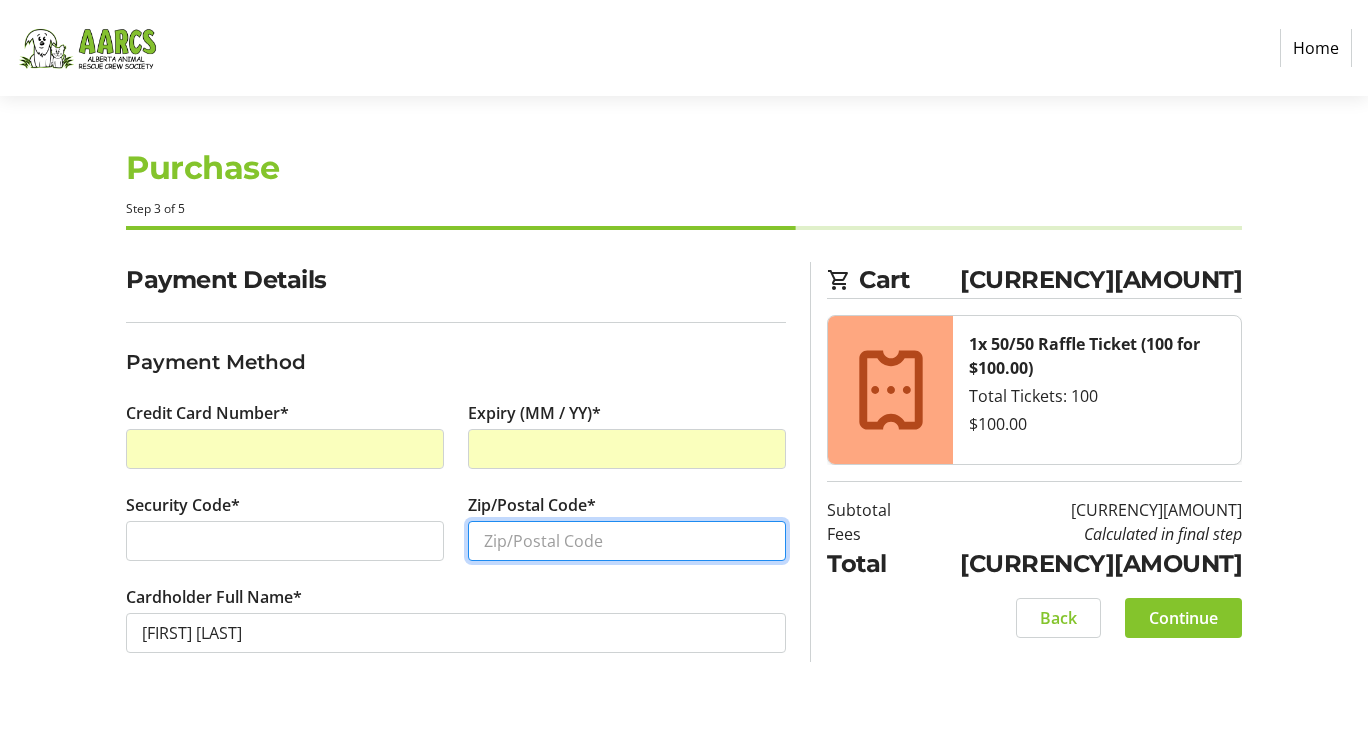 click on "Zip/Postal Code*" at bounding box center [627, 541] 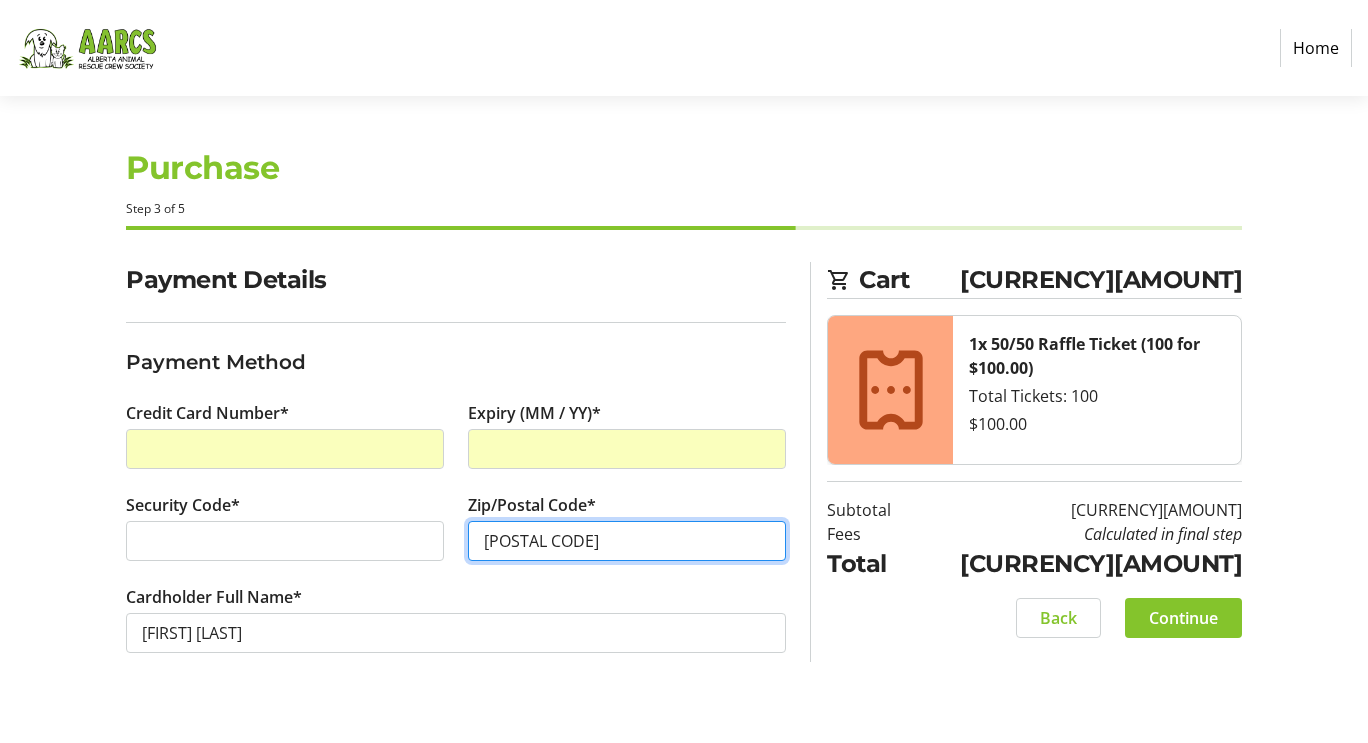 type on "[POSTAL CODE]" 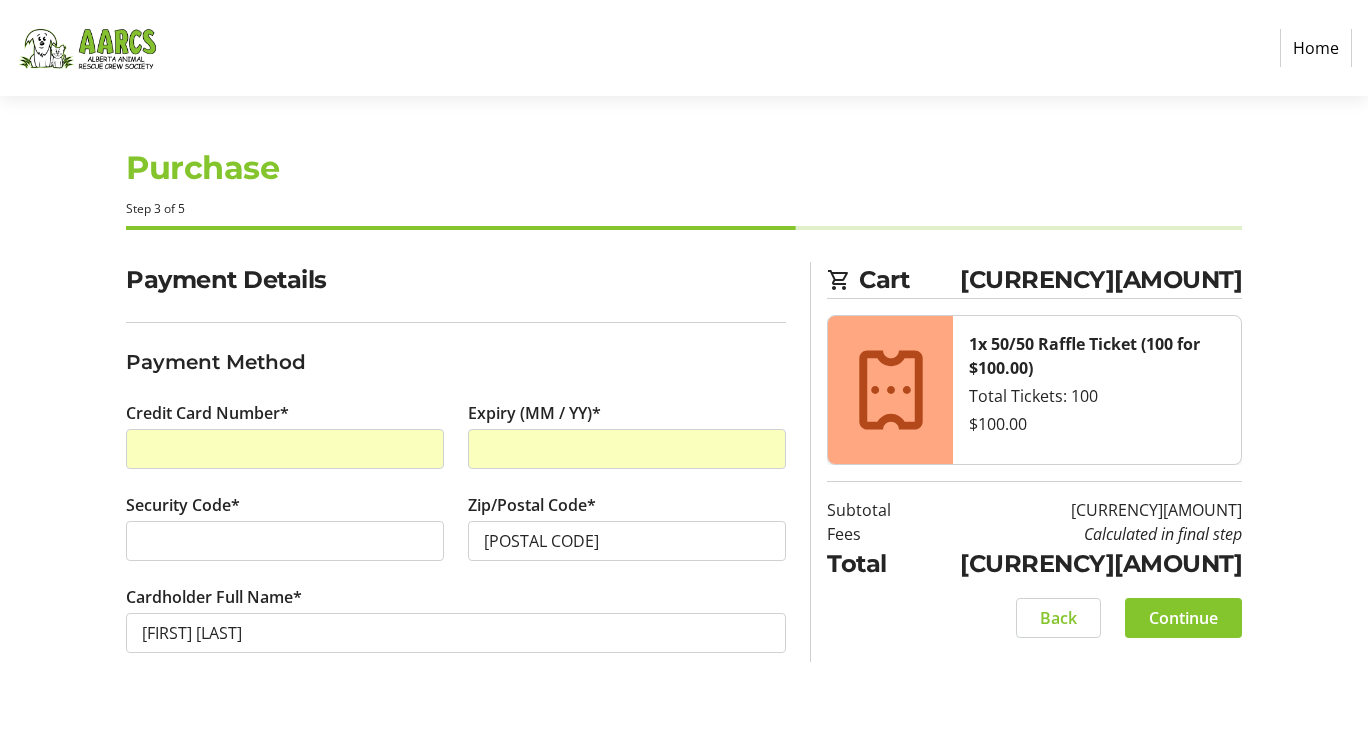 click on "Payment Method" 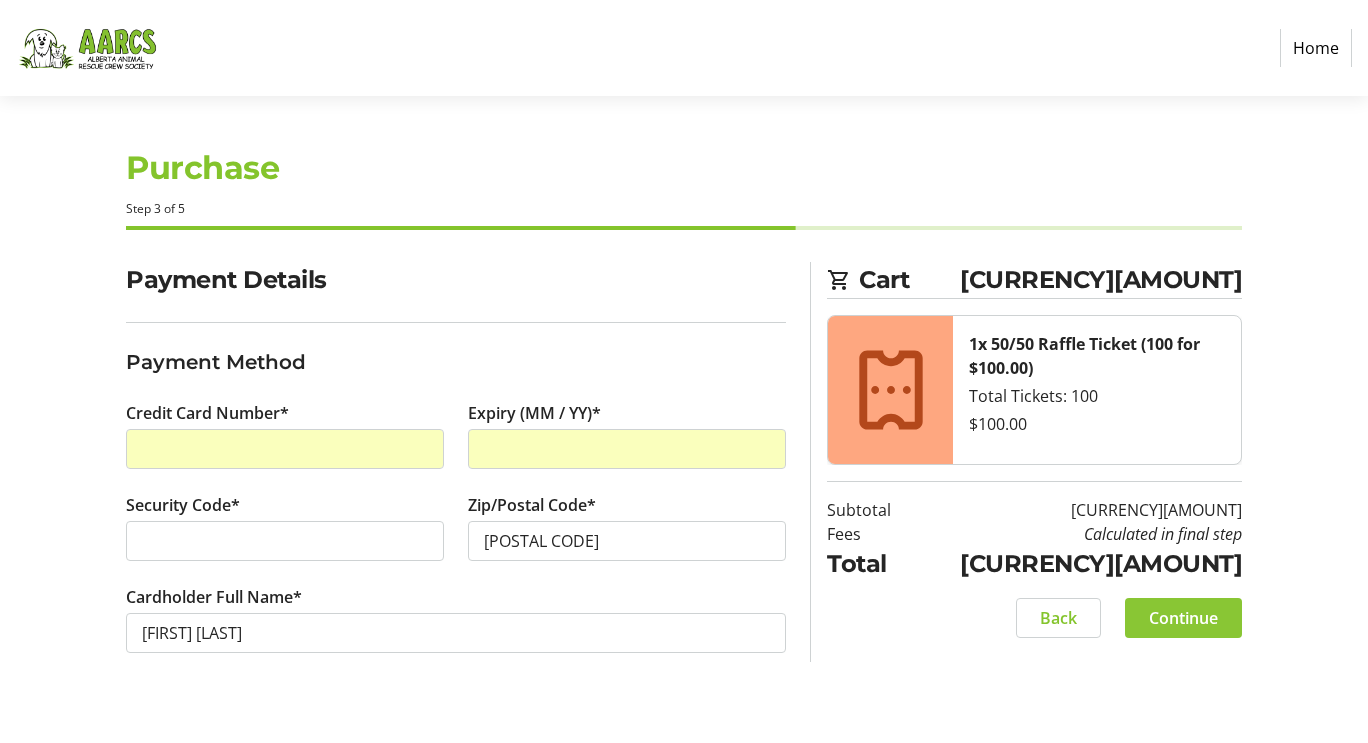 click on "Continue" 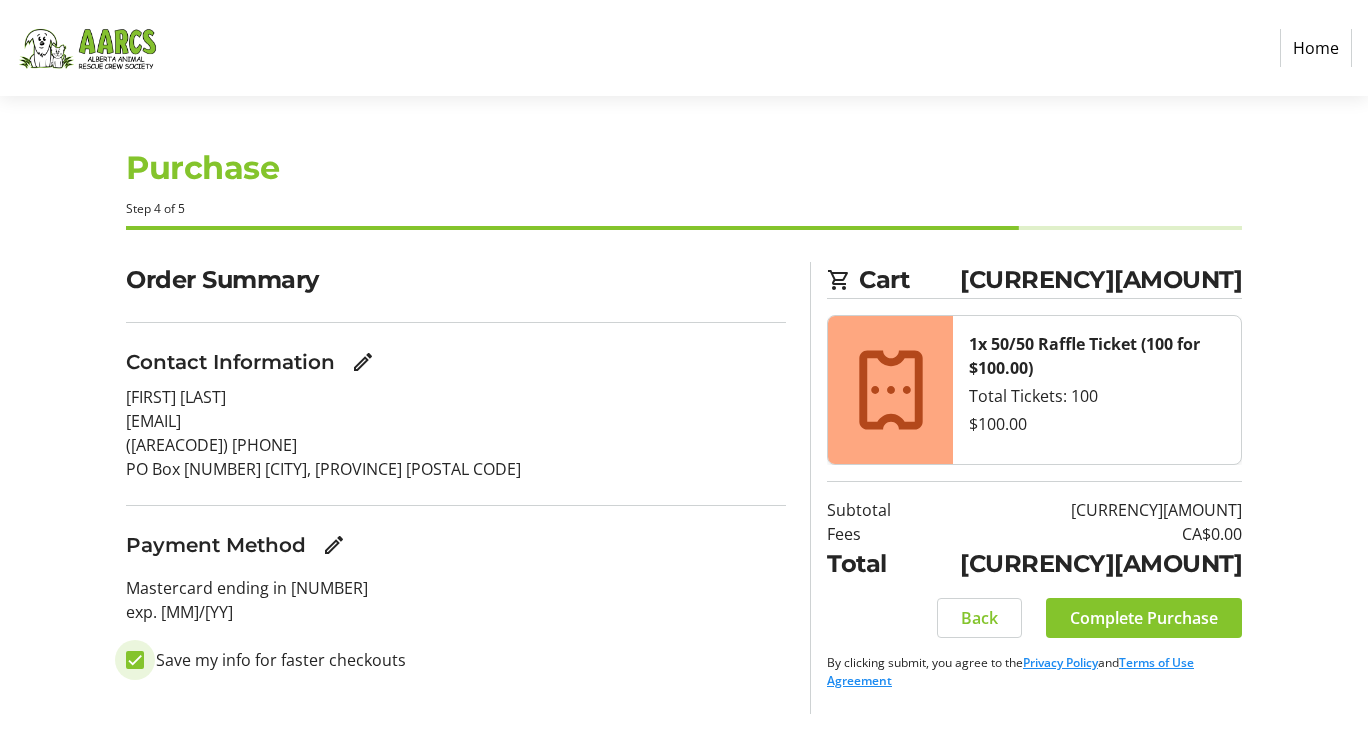 click on "Save my info for faster checkouts" at bounding box center [135, 660] 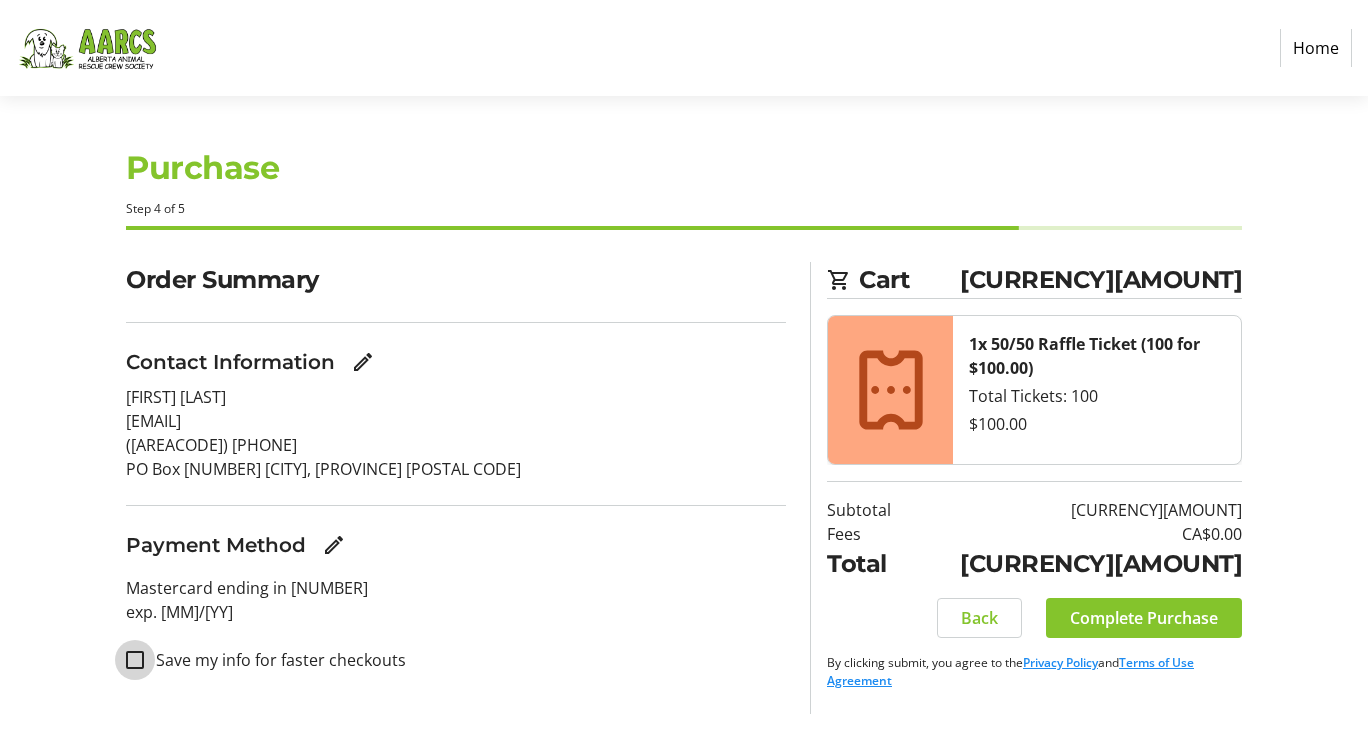 checkbox on "false" 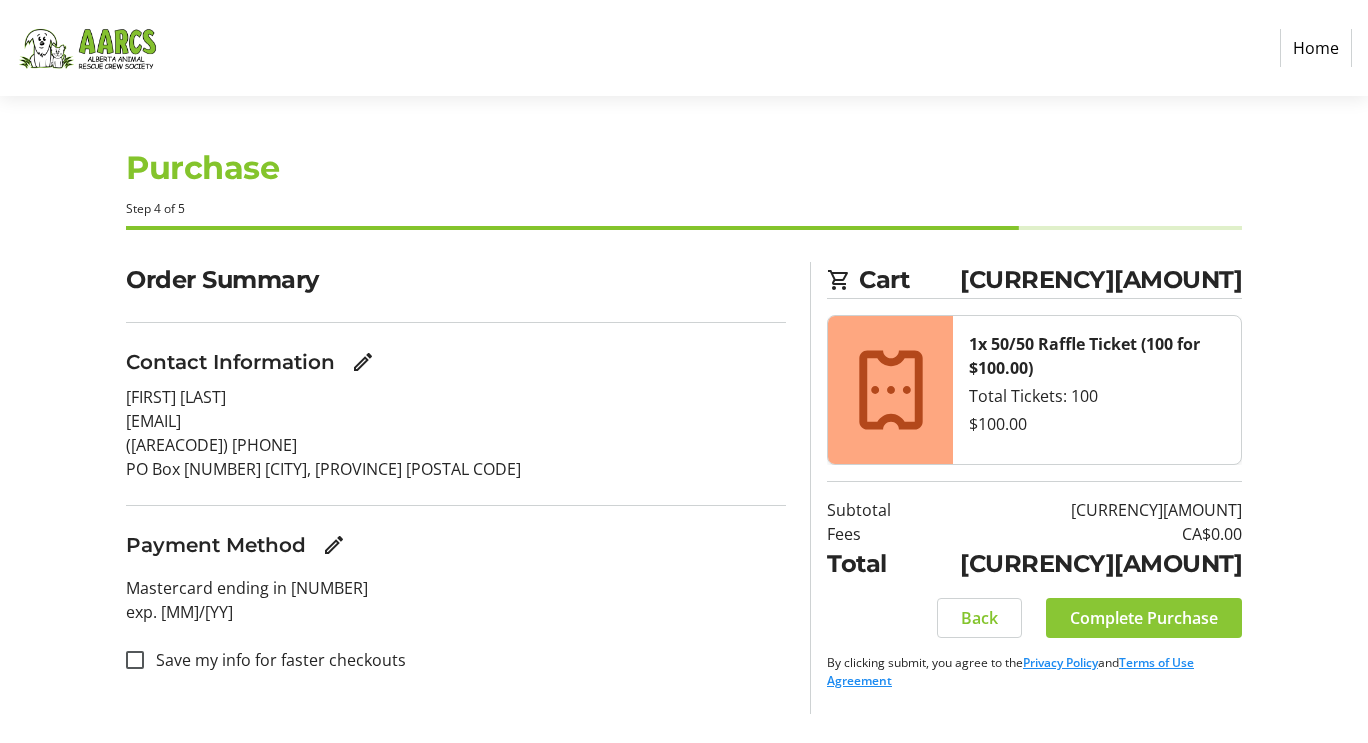 click on "Complete Purchase" 